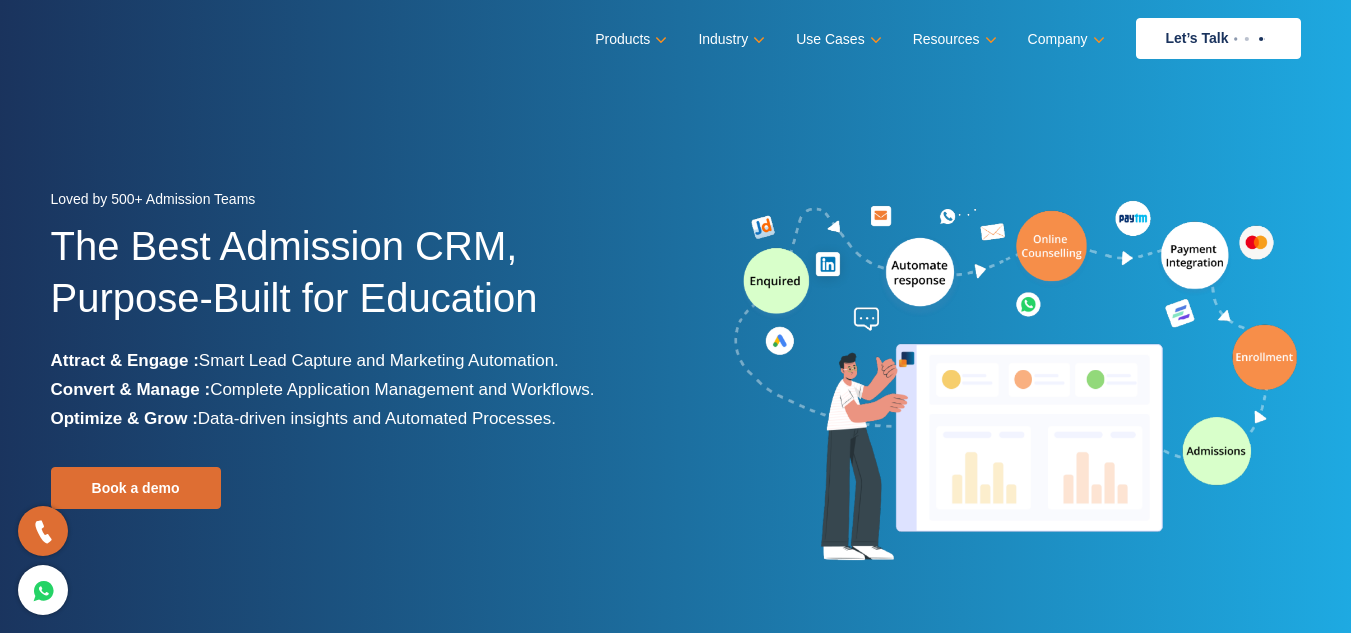 scroll, scrollTop: 0, scrollLeft: 0, axis: both 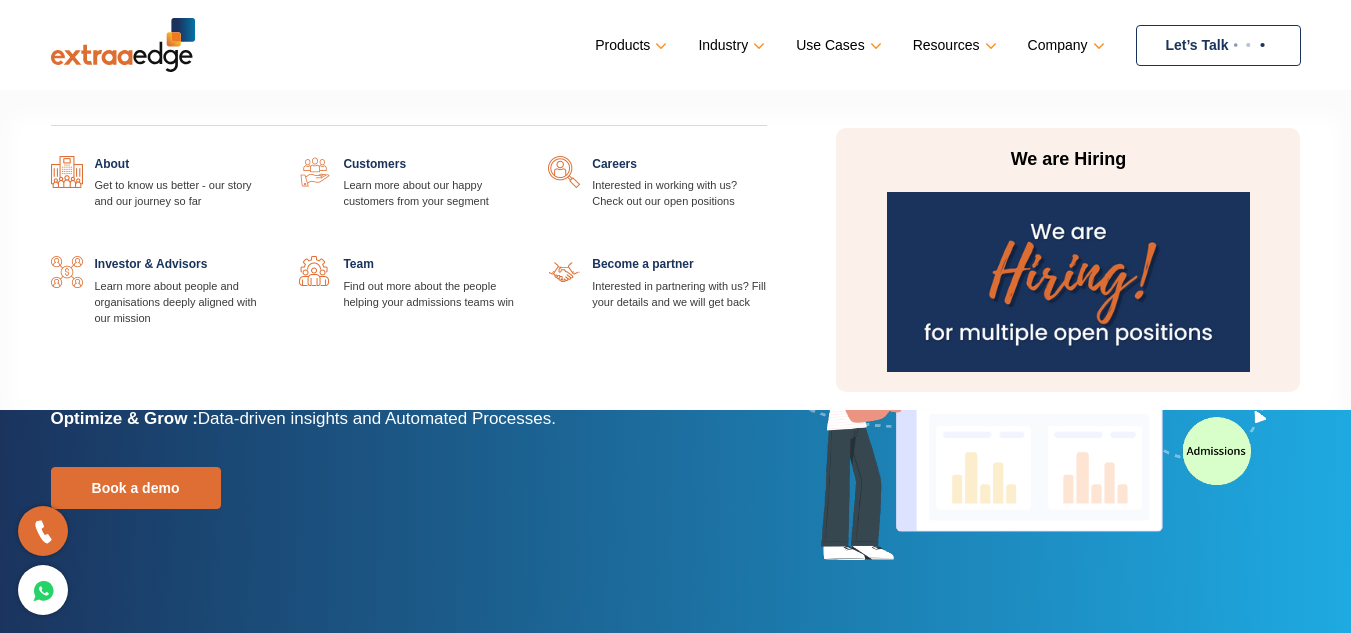 click at bounding box center (269, 156) 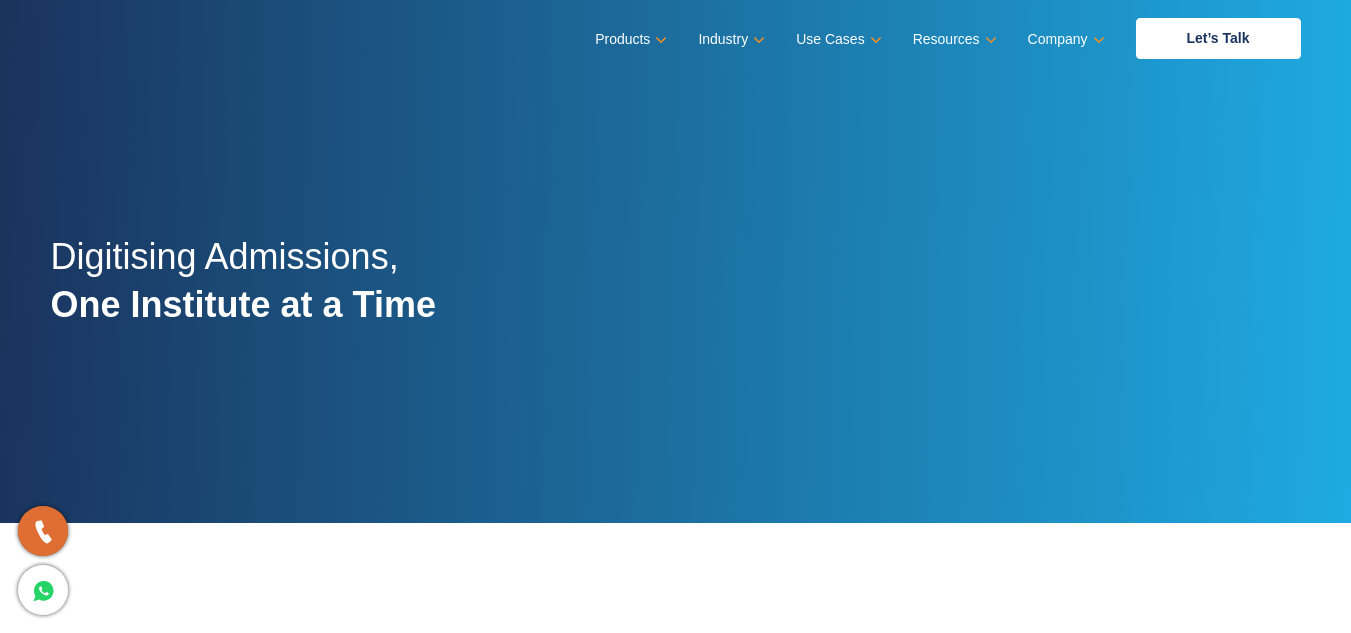 scroll, scrollTop: 0, scrollLeft: 0, axis: both 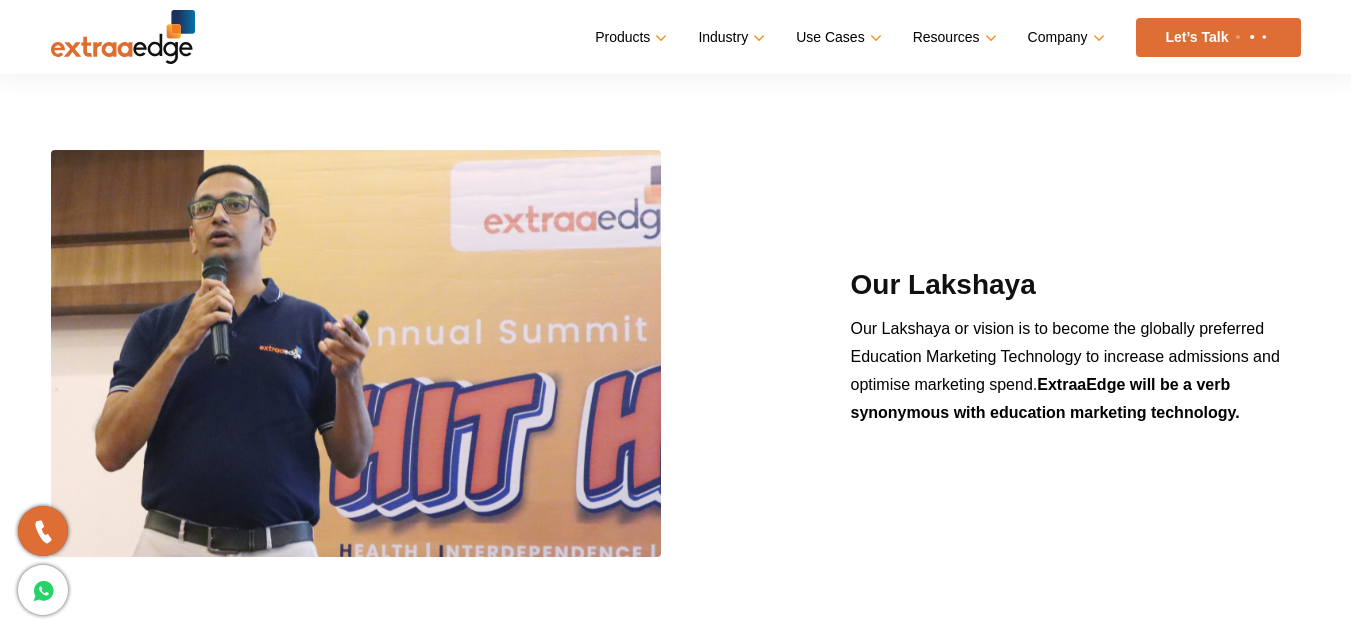 drag, startPoint x: 590, startPoint y: 379, endPoint x: 749, endPoint y: 205, distance: 235.70532 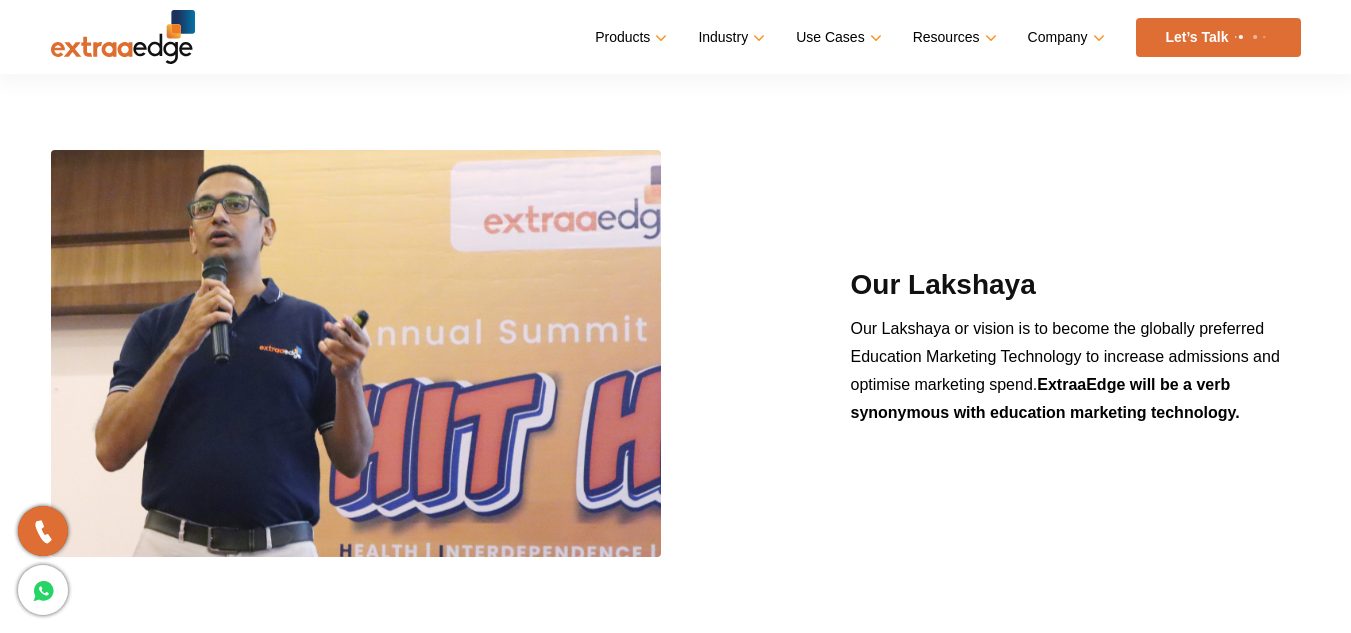 click on "Our Lakshaya
Our Lakshaya or vision is to become the globally preferred Education Marketing Technology to increase admissions and optimise marketing spend.  ExtraaEdge will be a verb synonymous with education marketing technology." at bounding box center (676, 353) 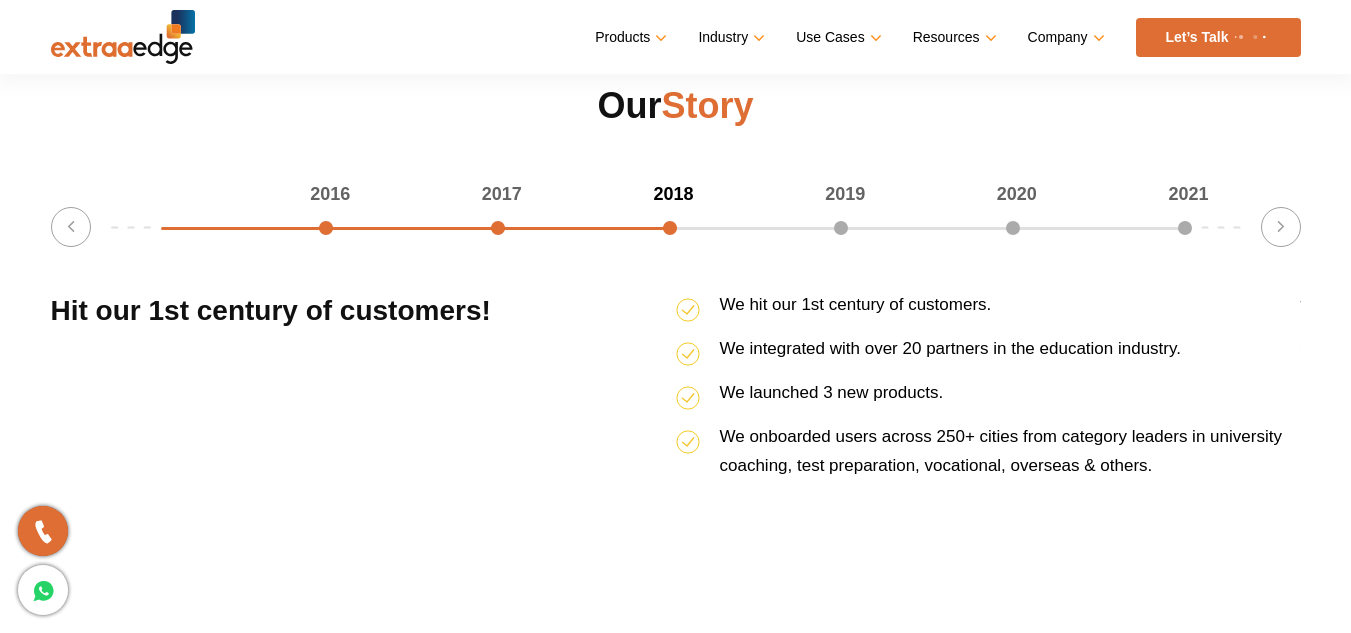 scroll, scrollTop: 2637, scrollLeft: 0, axis: vertical 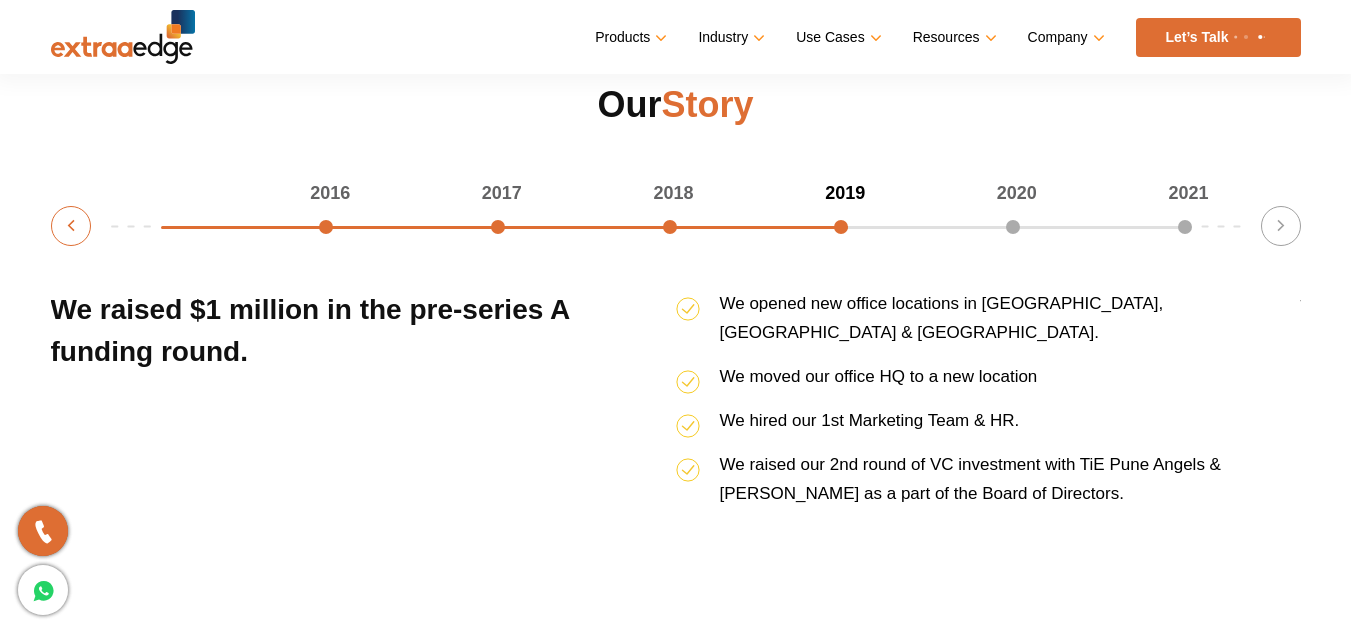 click on "Previous" at bounding box center [71, 226] 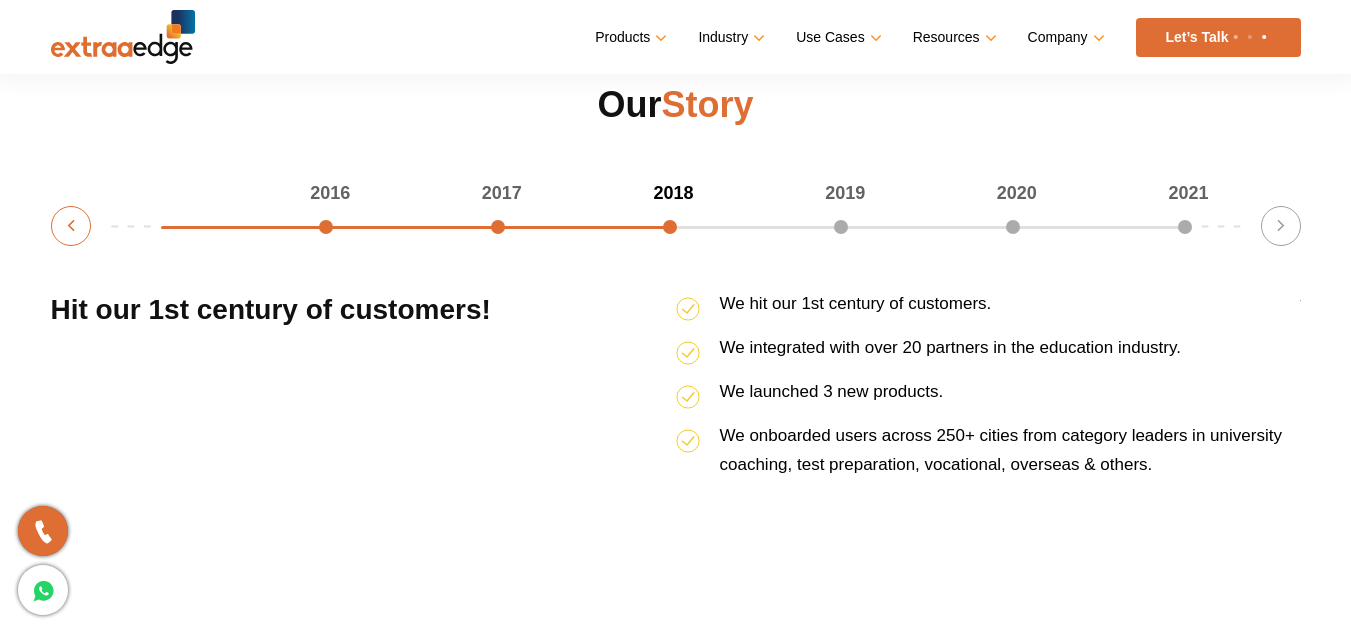 click on "Previous" at bounding box center (71, 226) 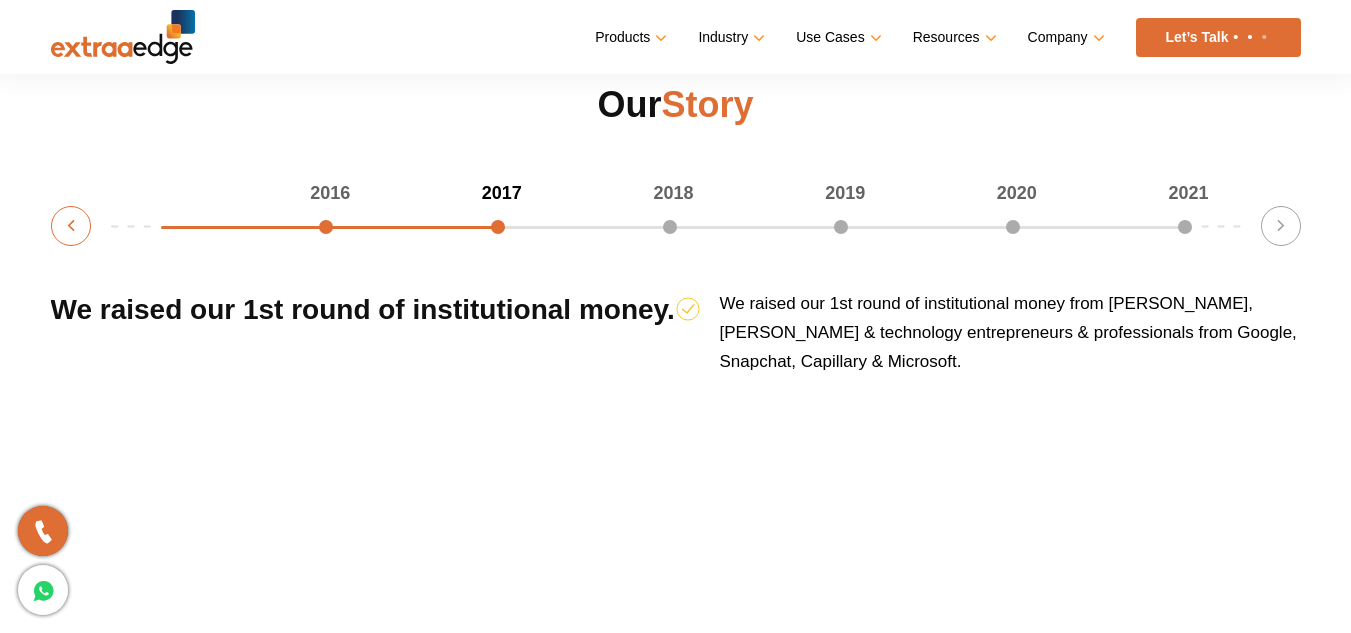 click on "Previous" at bounding box center [71, 226] 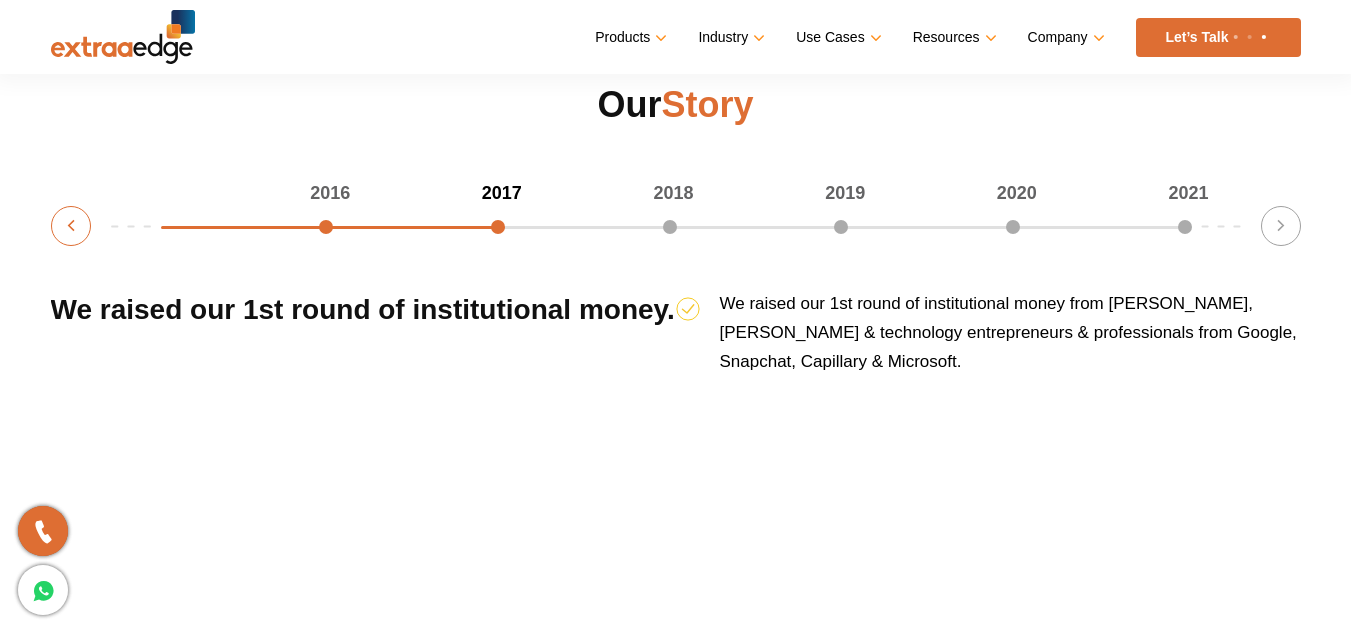 click on "Previous" at bounding box center (71, 226) 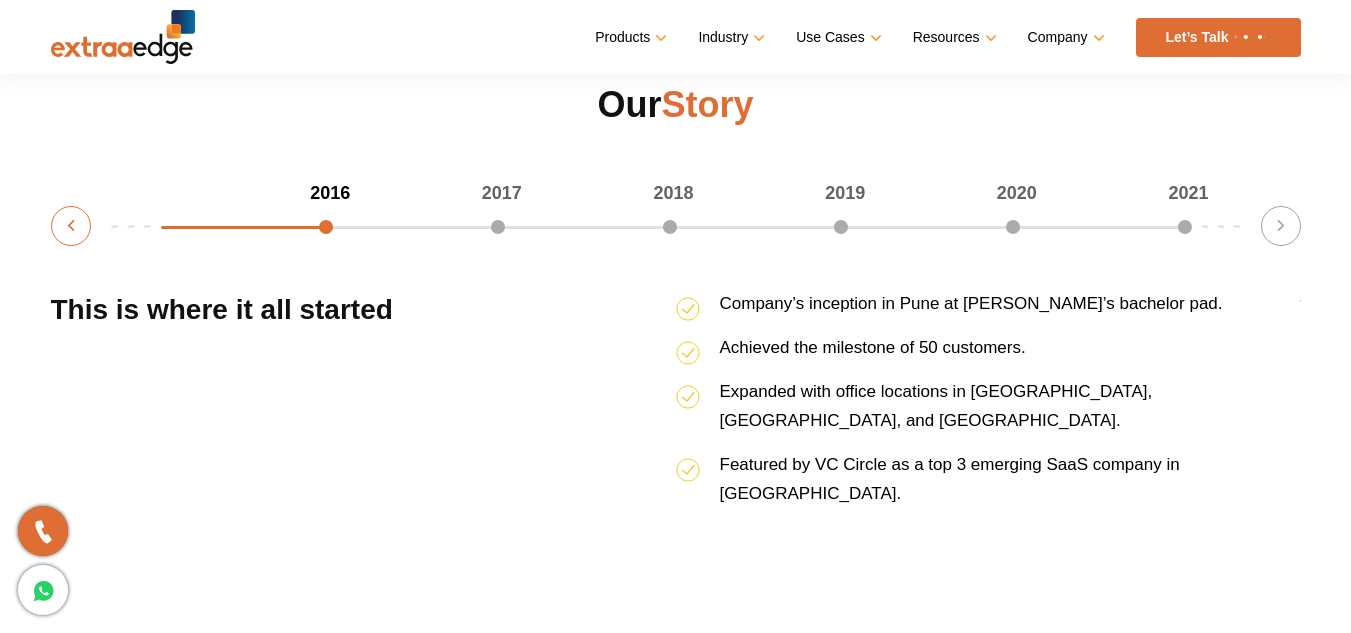 click on "Previous" at bounding box center [71, 226] 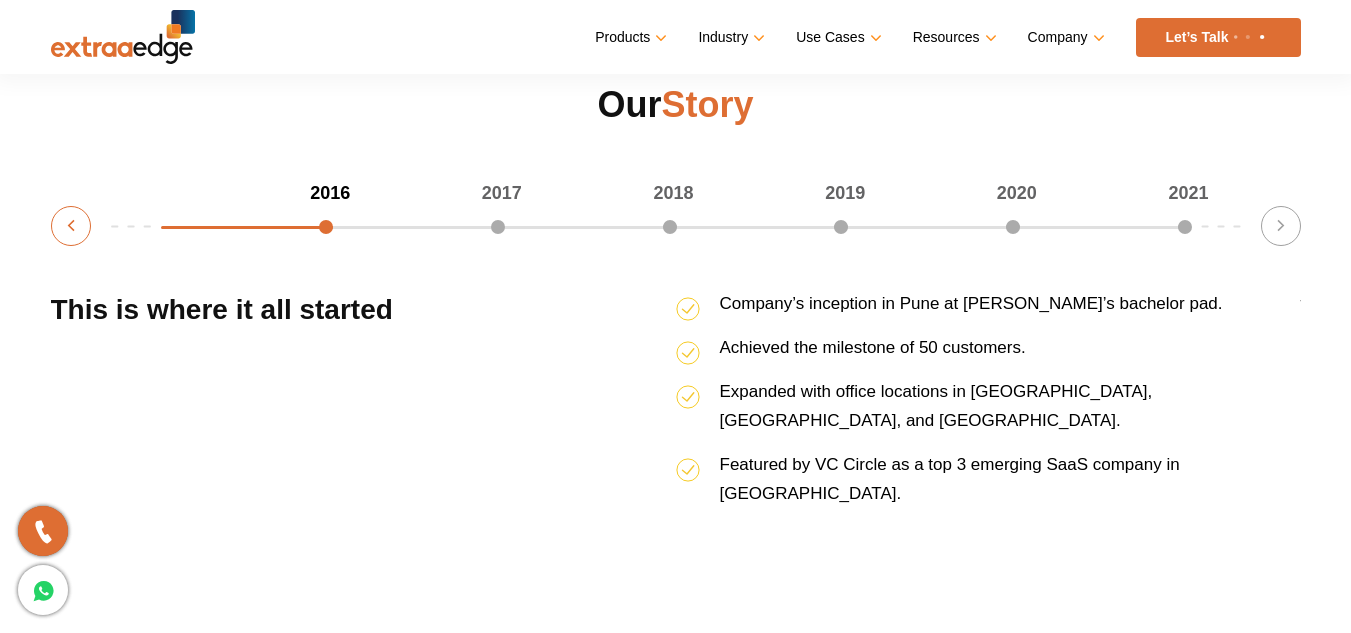 click on "Previous" at bounding box center [71, 226] 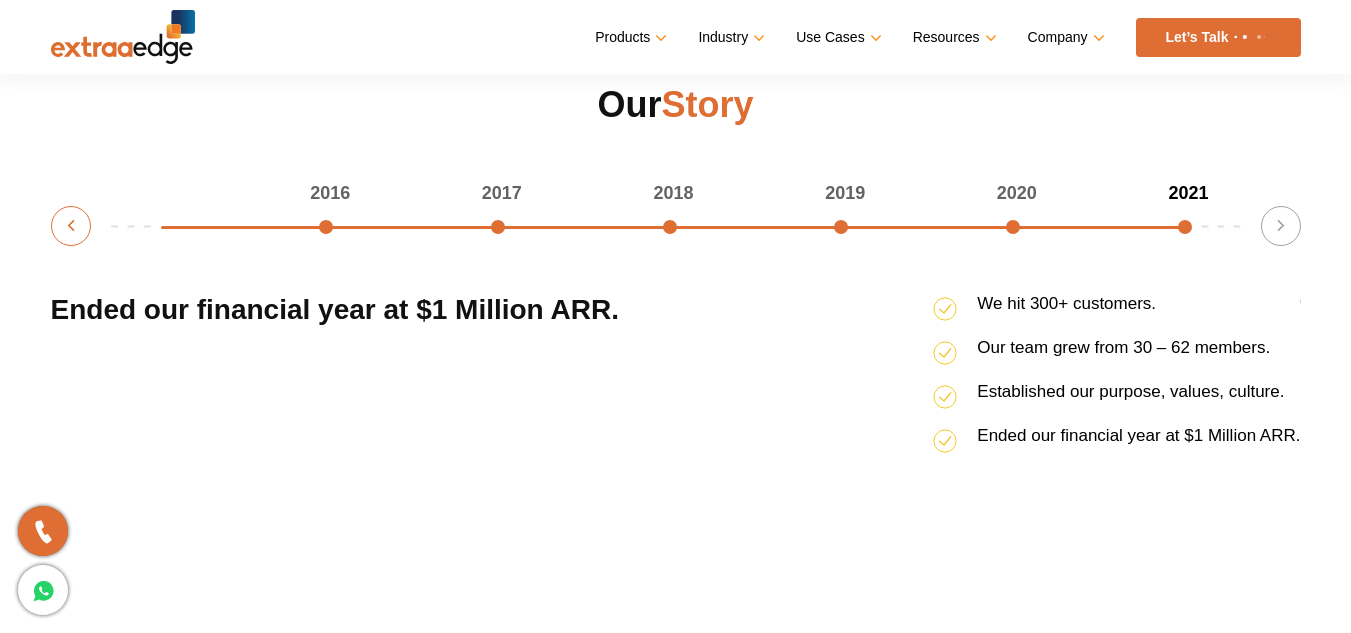 click on "Previous" at bounding box center [71, 226] 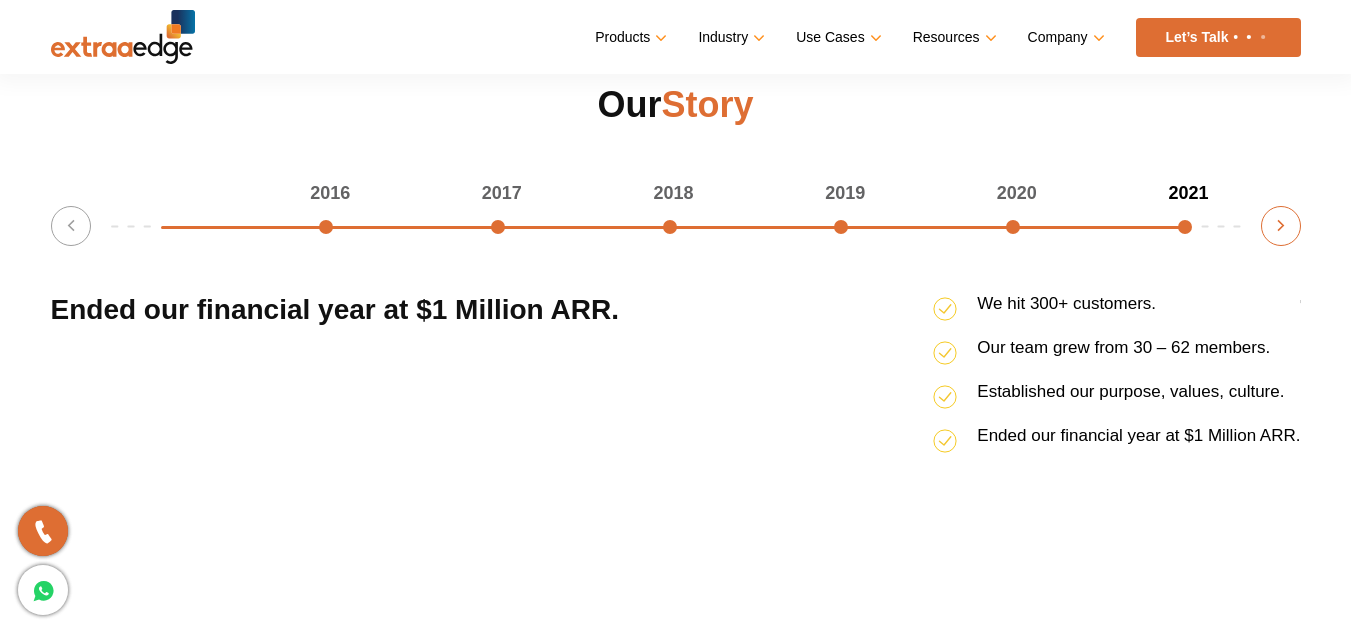 click on "Next" at bounding box center (1281, 226) 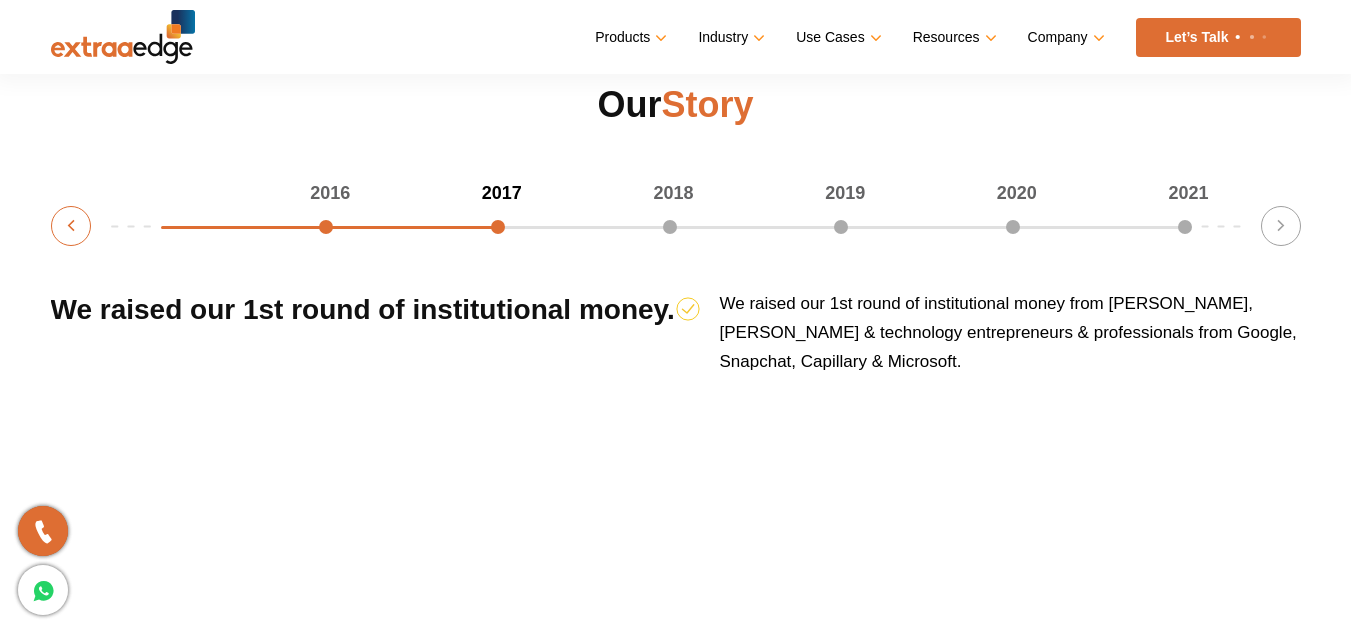 click on "Previous" at bounding box center [71, 226] 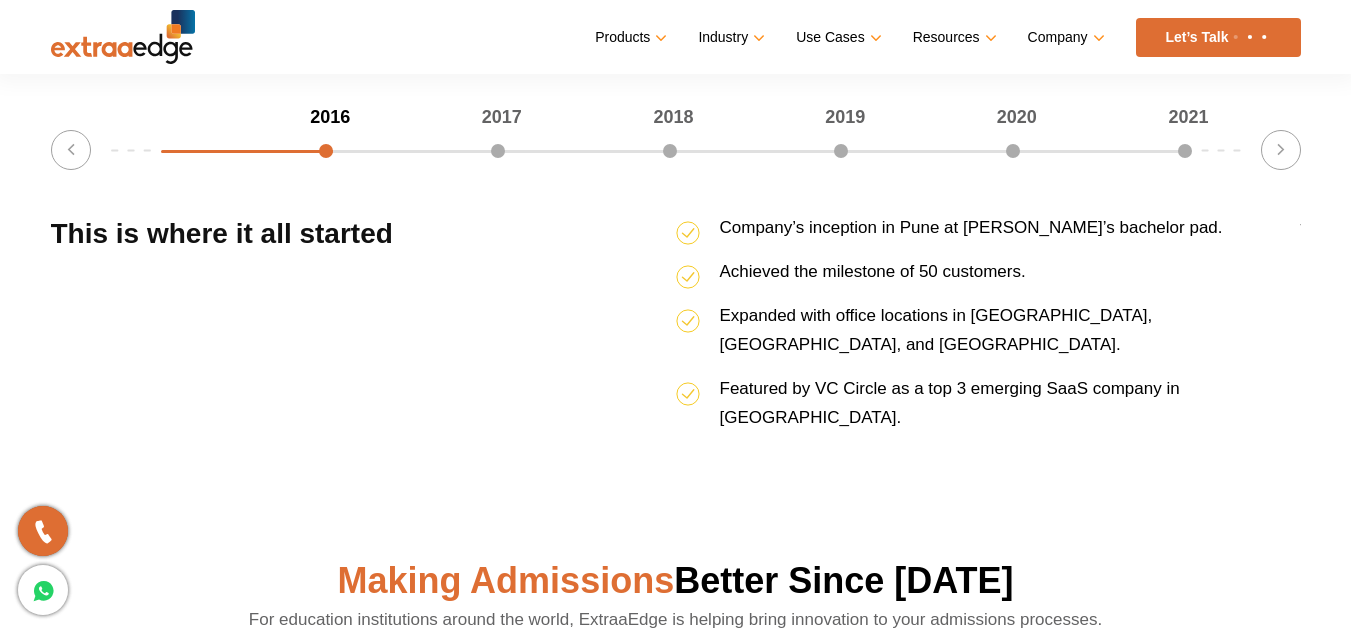 scroll, scrollTop: 2637, scrollLeft: 0, axis: vertical 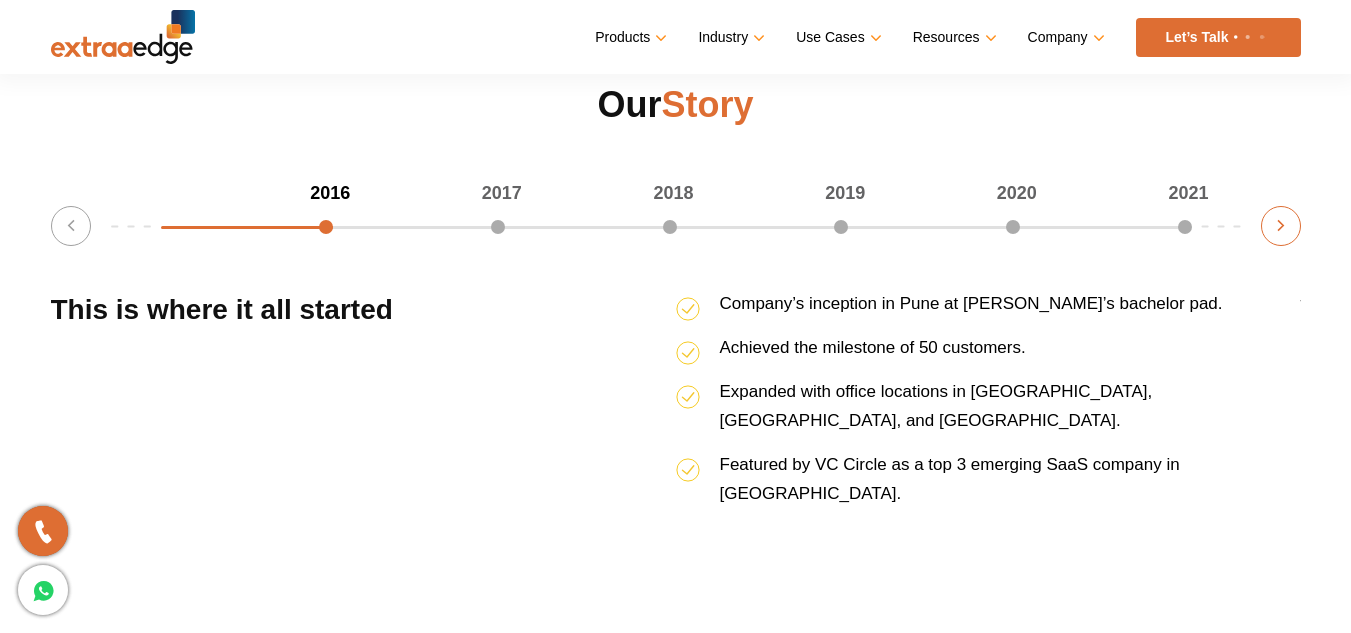click on "Next" at bounding box center (1281, 226) 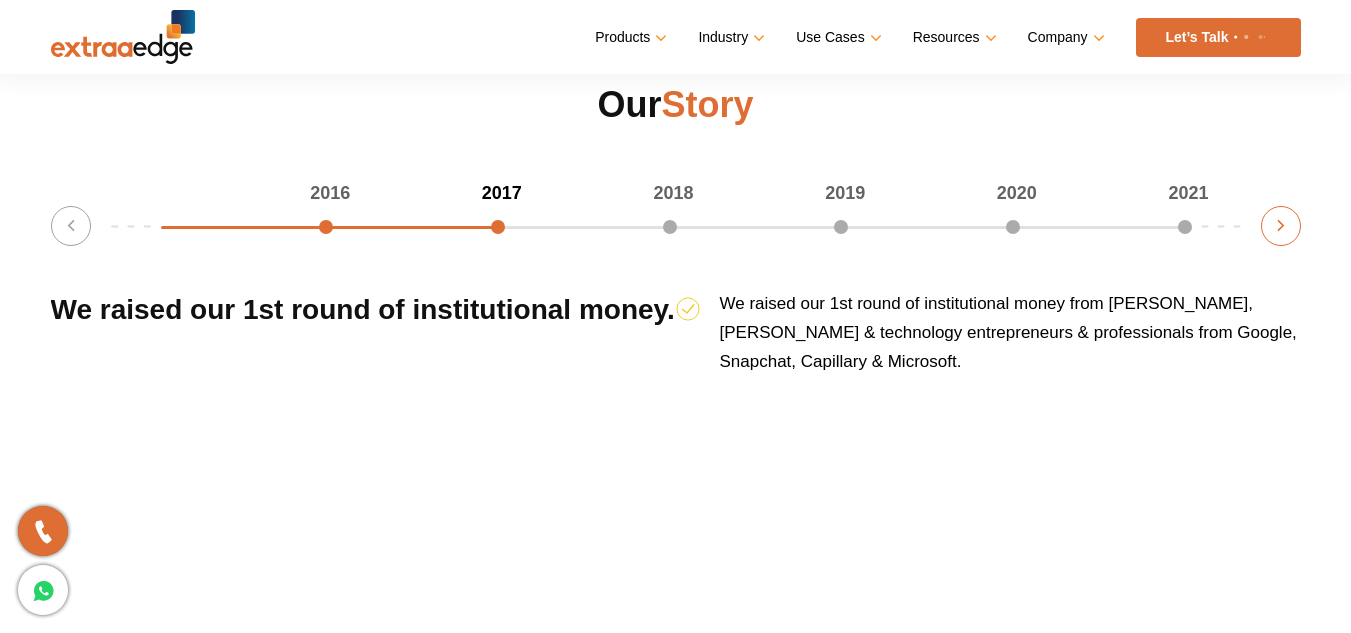 click on "Next" at bounding box center [1281, 226] 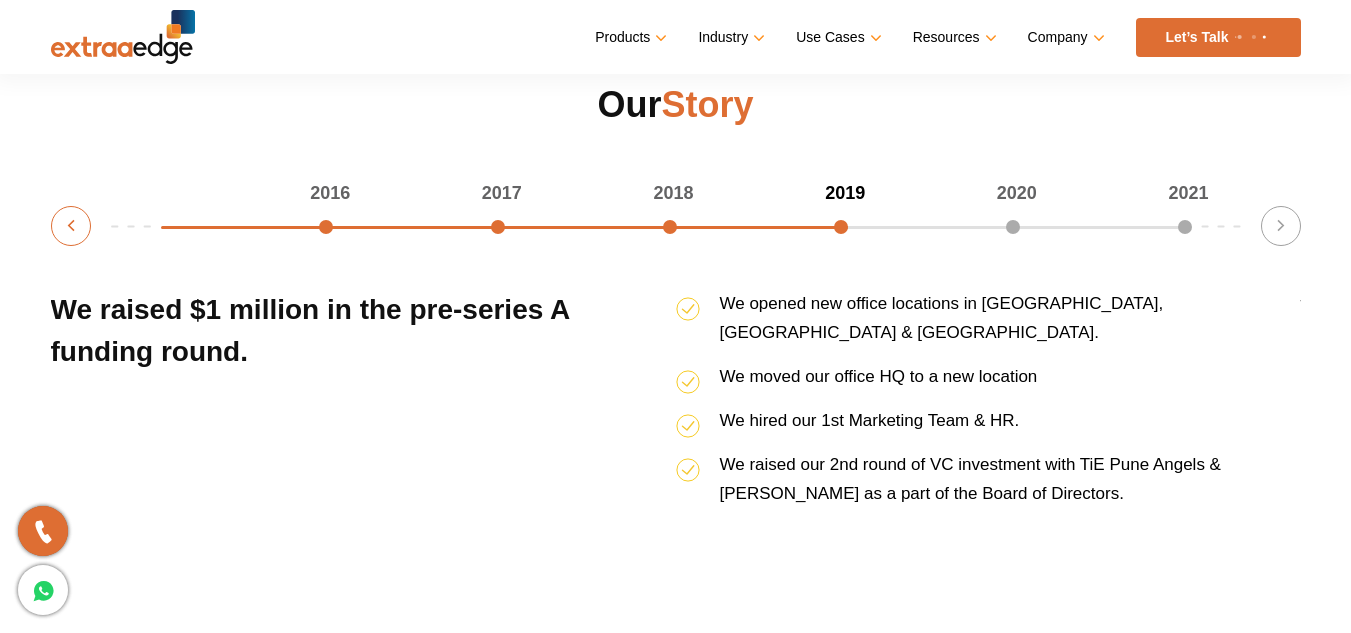 click on "Previous" at bounding box center (71, 226) 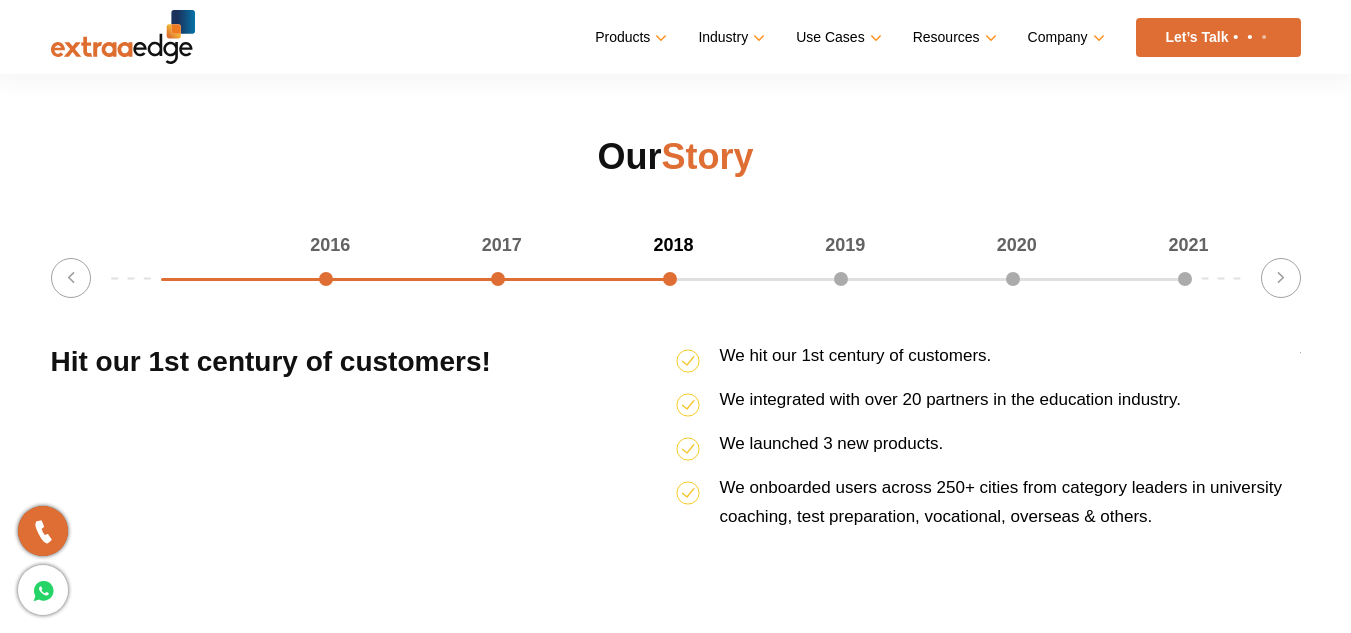 scroll, scrollTop: 2584, scrollLeft: 0, axis: vertical 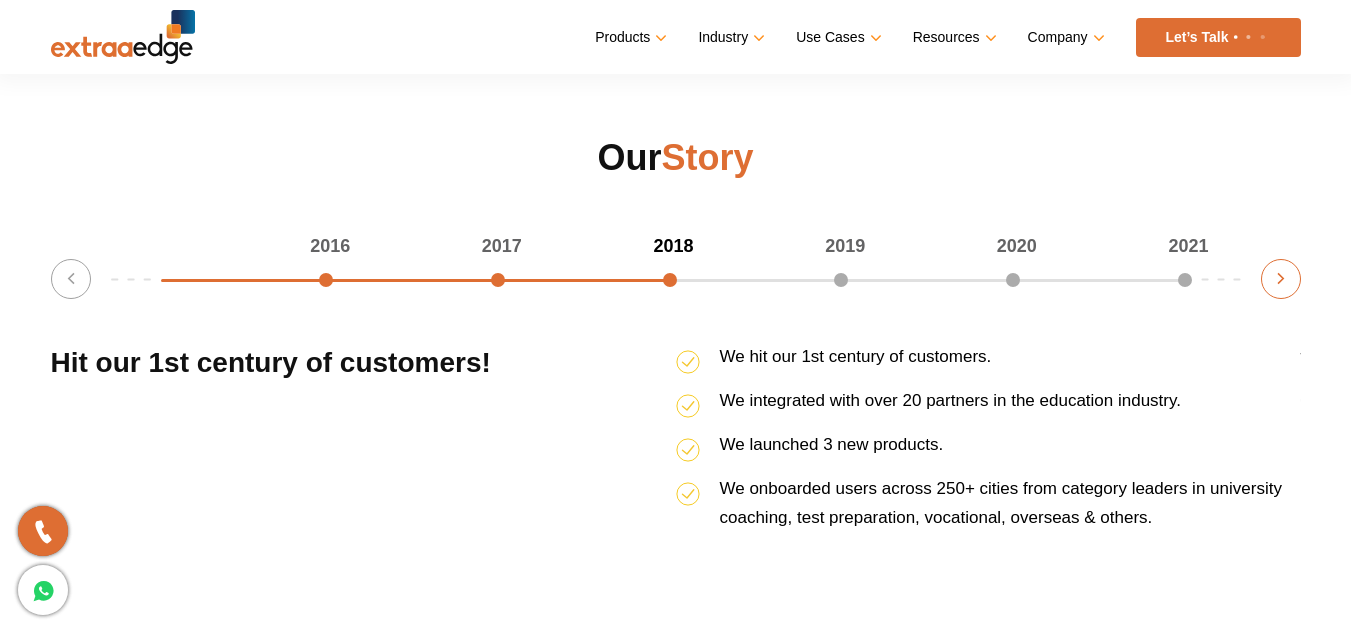 click on "Next" at bounding box center (1281, 279) 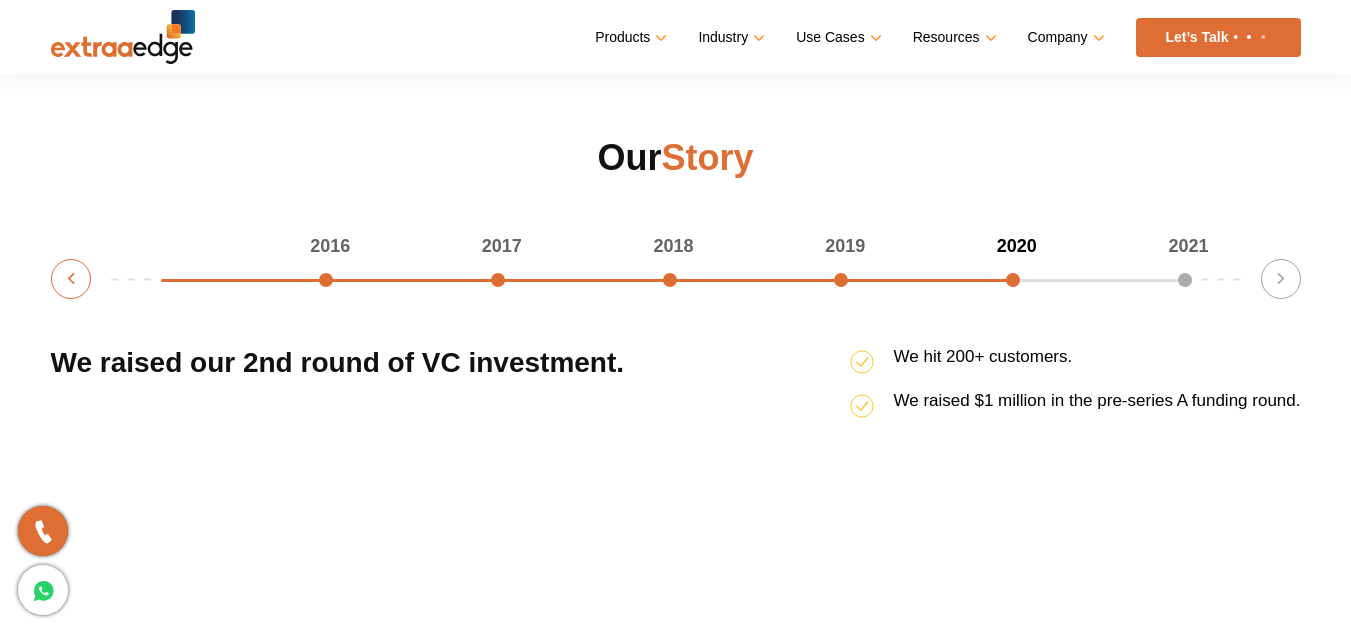 click on "Previous" at bounding box center [71, 279] 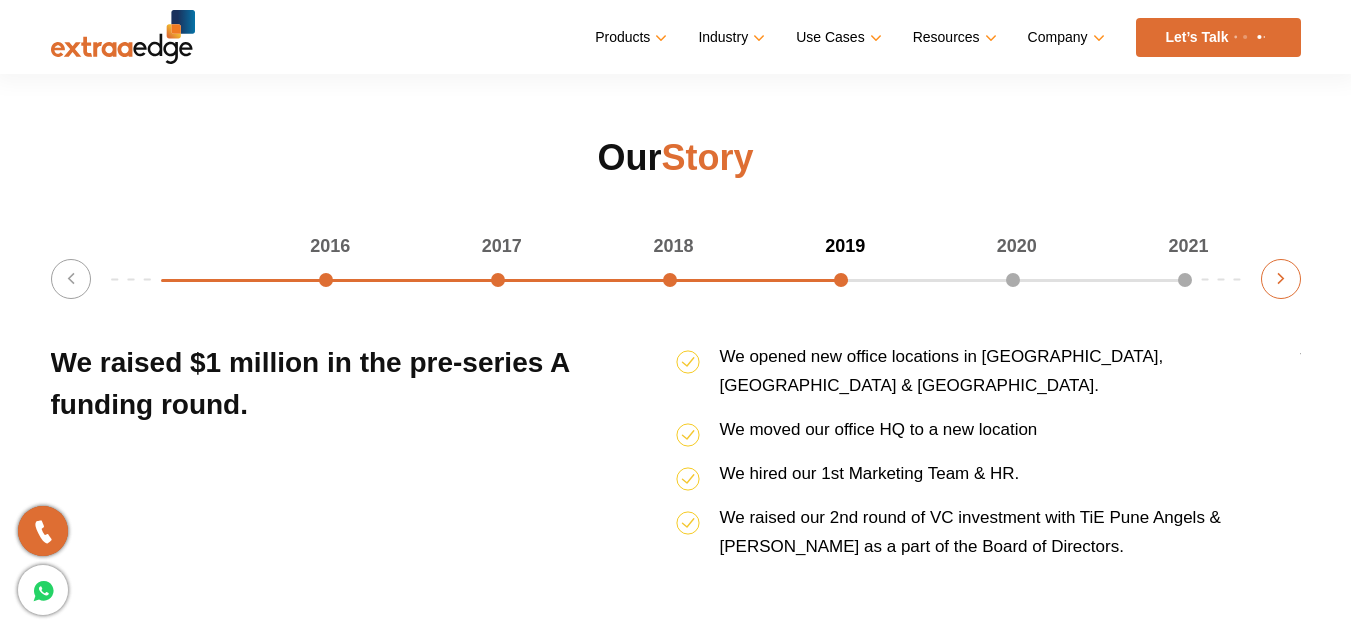 click on "Next" at bounding box center (1281, 279) 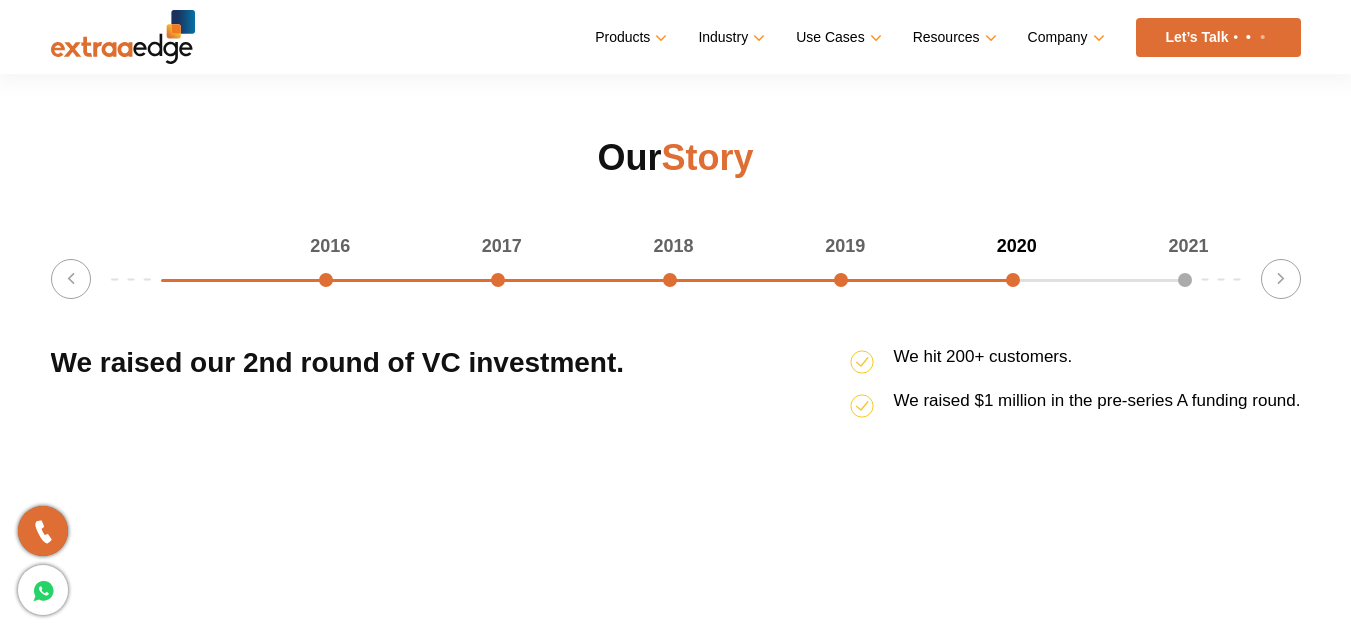 click on "2016
2017
2018
2019
2020
2021
83.33333333333334% completed
Previous
Ended our financial year at $1 Million ARR.
We hit 300+ customers.
Our team grew from 30 – 62 members.
Established our purpose, values, culture.
Ended our financial year at $1 Million ARR.
This is where it all started
Company’s inception in Pune at Abhishek’s bachelor pad.
Achieved the milestone of 50 customers.
Expanded with office locations in Bangalore, Delhi, and Mumbai.
Featured by VC Circle as a top 3 emerging SaaS company in India.
We raised our 1st round of institutional money.
Hit our 1st century of customers!
We hit our 1st century of customers.
We integrated with over 20 partners in the education industry." at bounding box center (676, 404) 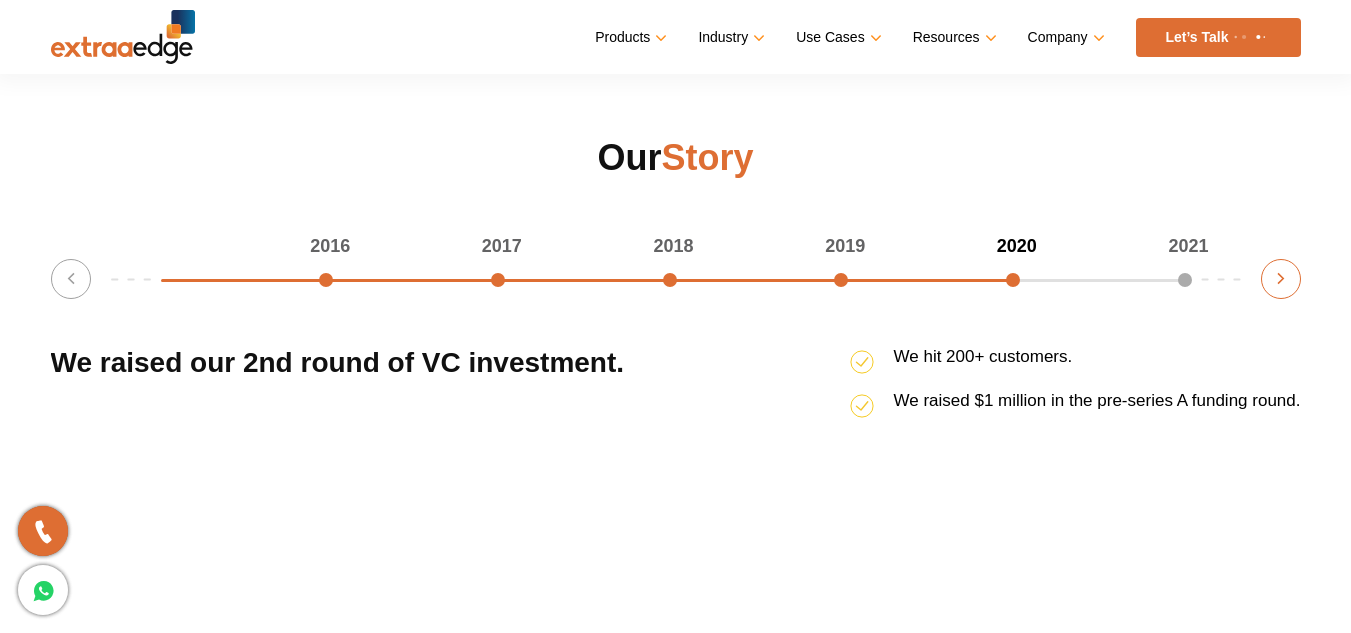 click on "Next" at bounding box center (1281, 279) 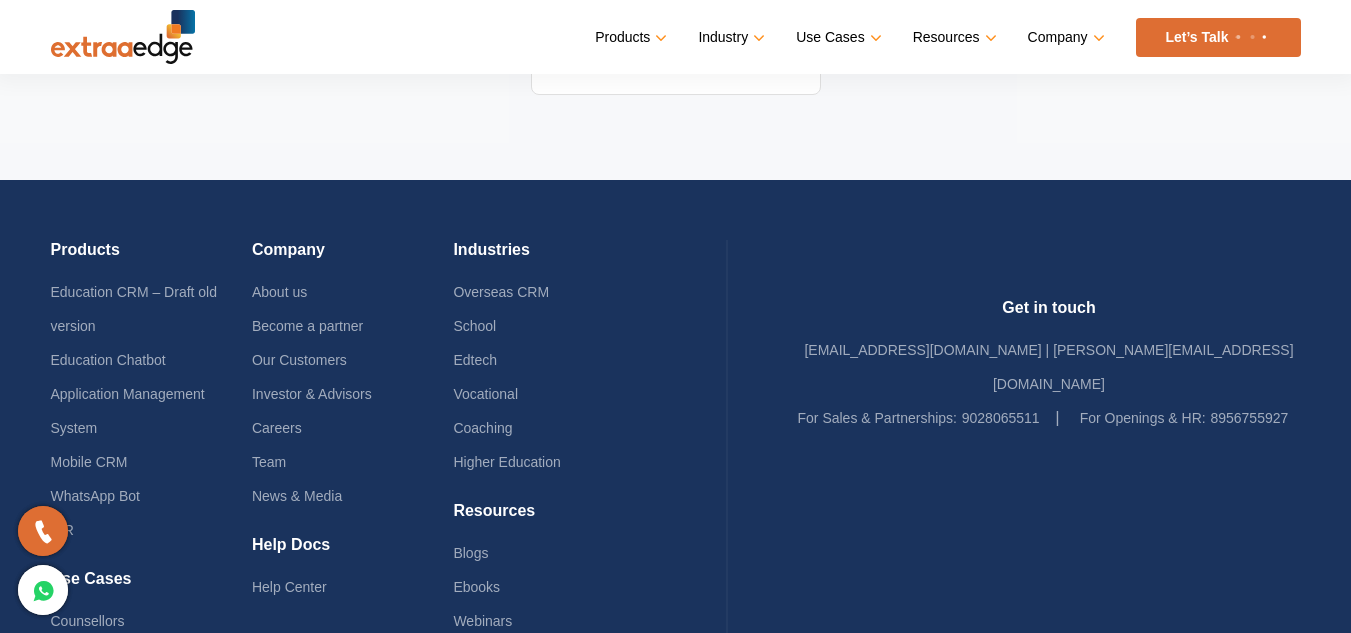 scroll, scrollTop: 4552, scrollLeft: 0, axis: vertical 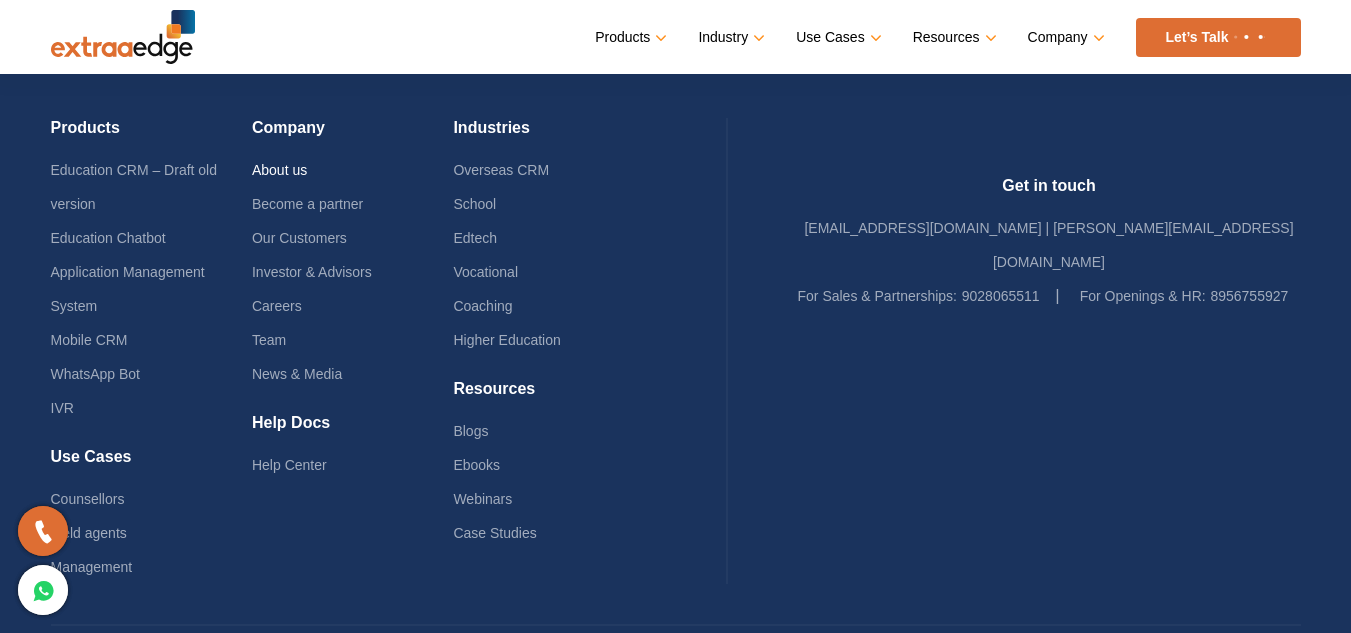 click on "About us" at bounding box center (279, 170) 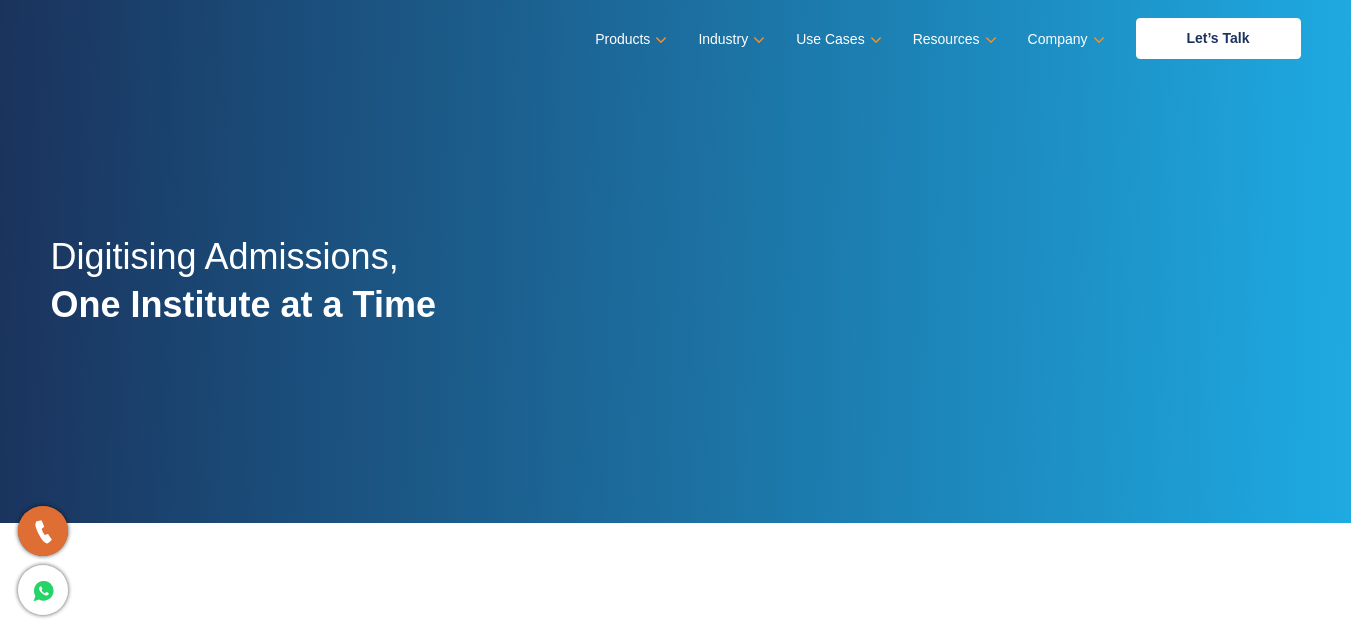 scroll, scrollTop: 0, scrollLeft: 0, axis: both 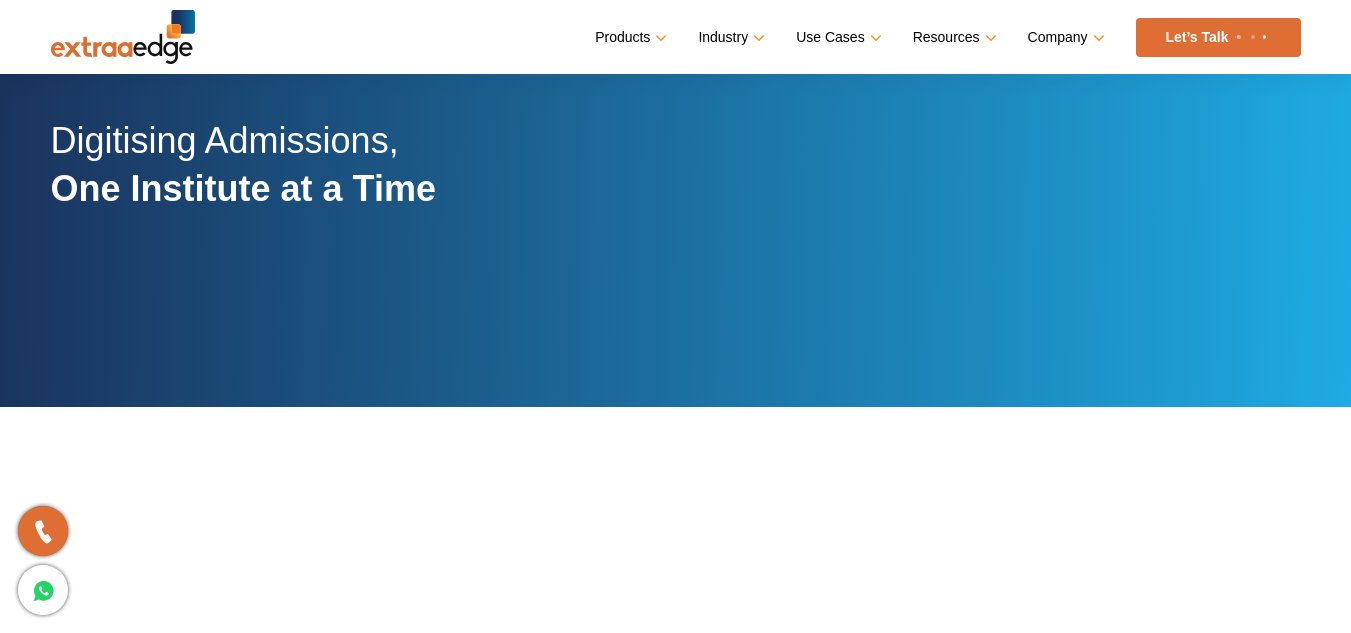 click at bounding box center [123, 37] 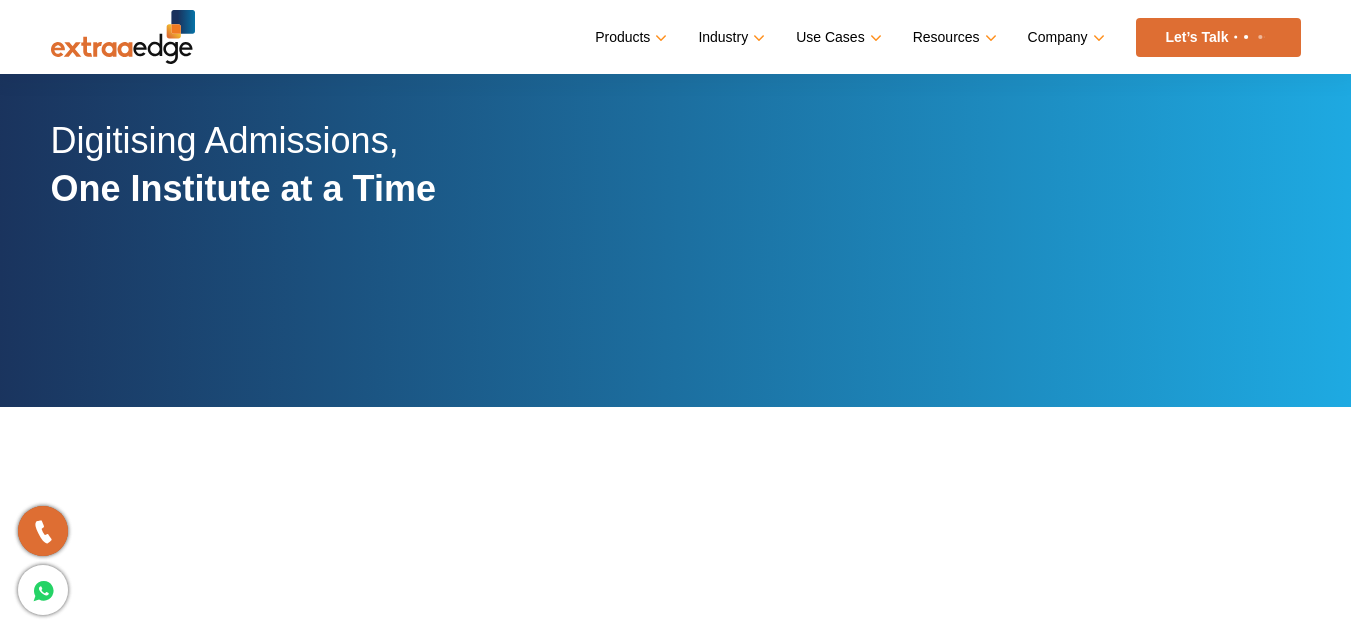 click at bounding box center [123, 37] 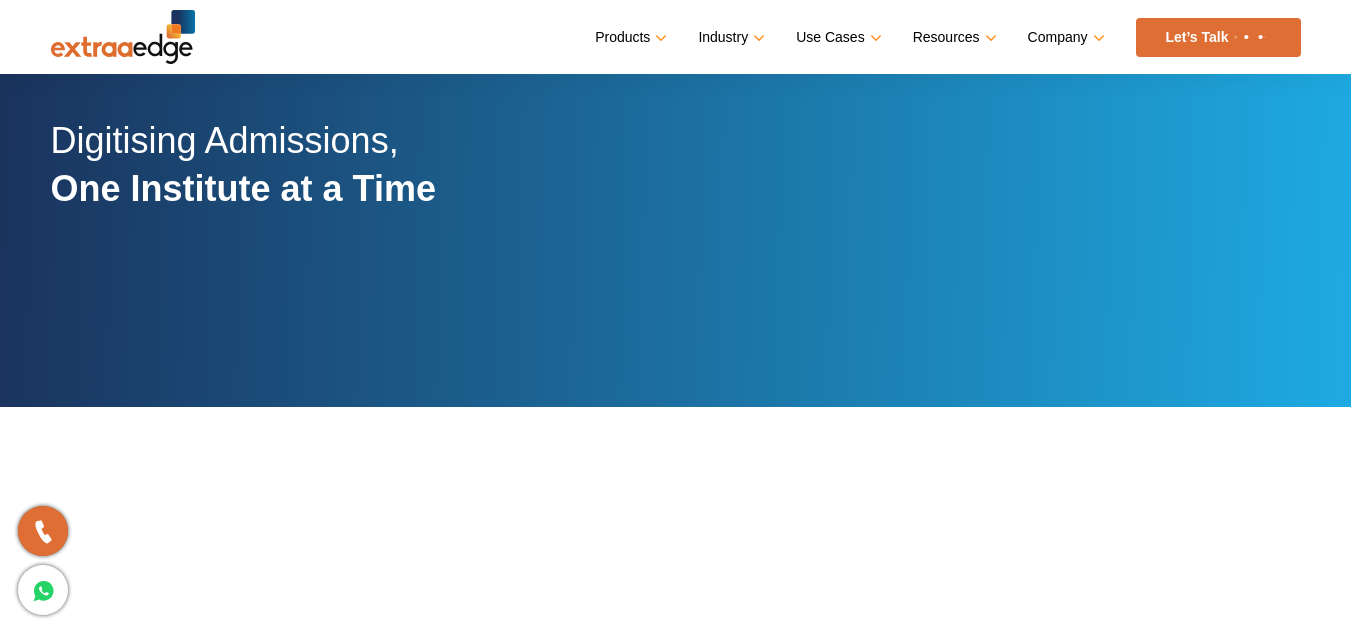 click at bounding box center [123, 37] 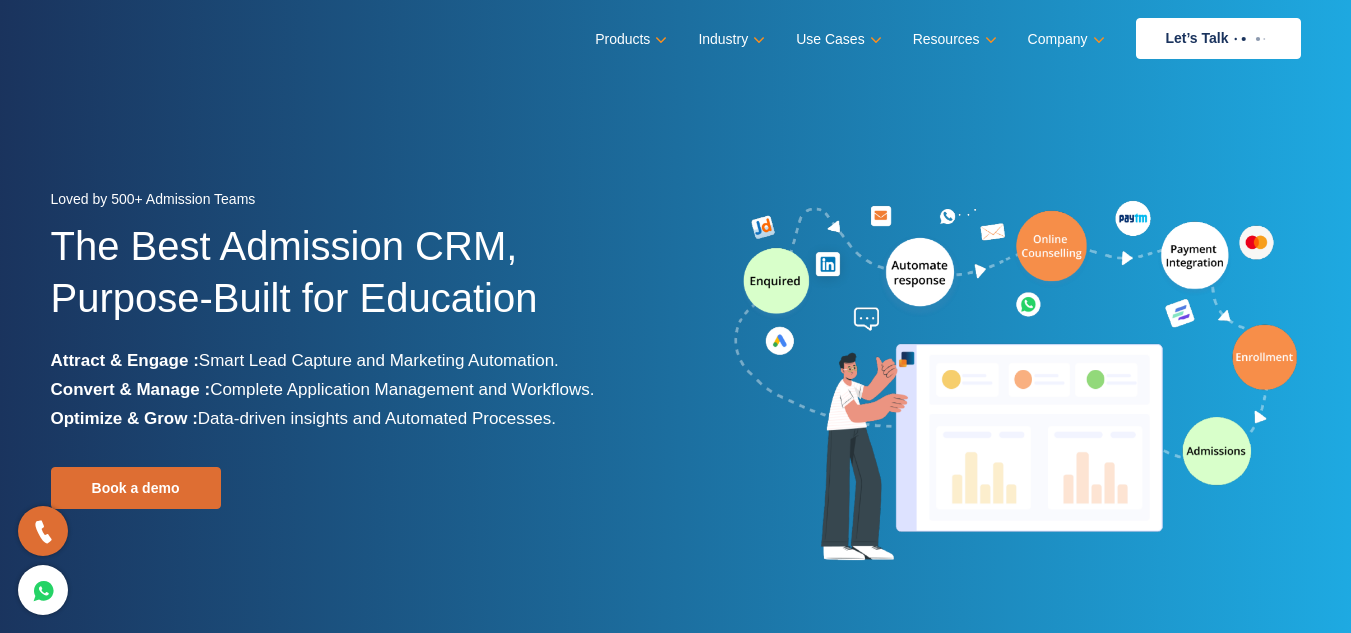 scroll, scrollTop: 0, scrollLeft: 0, axis: both 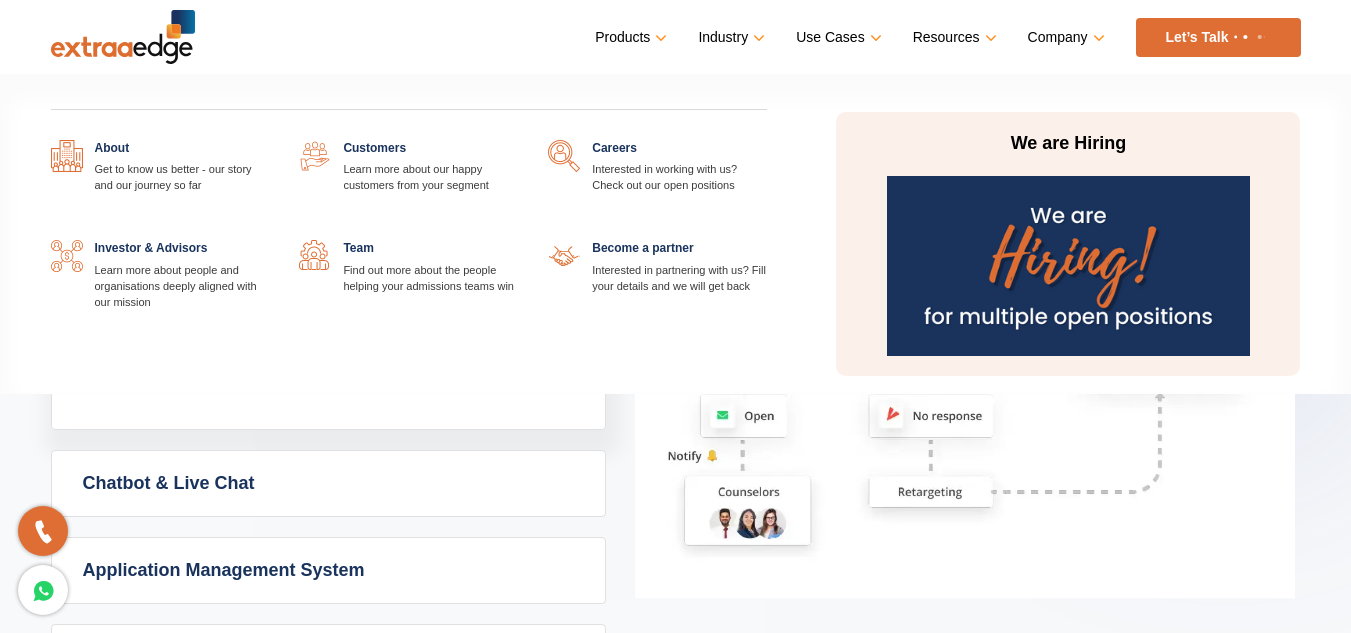 click at bounding box center [269, 140] 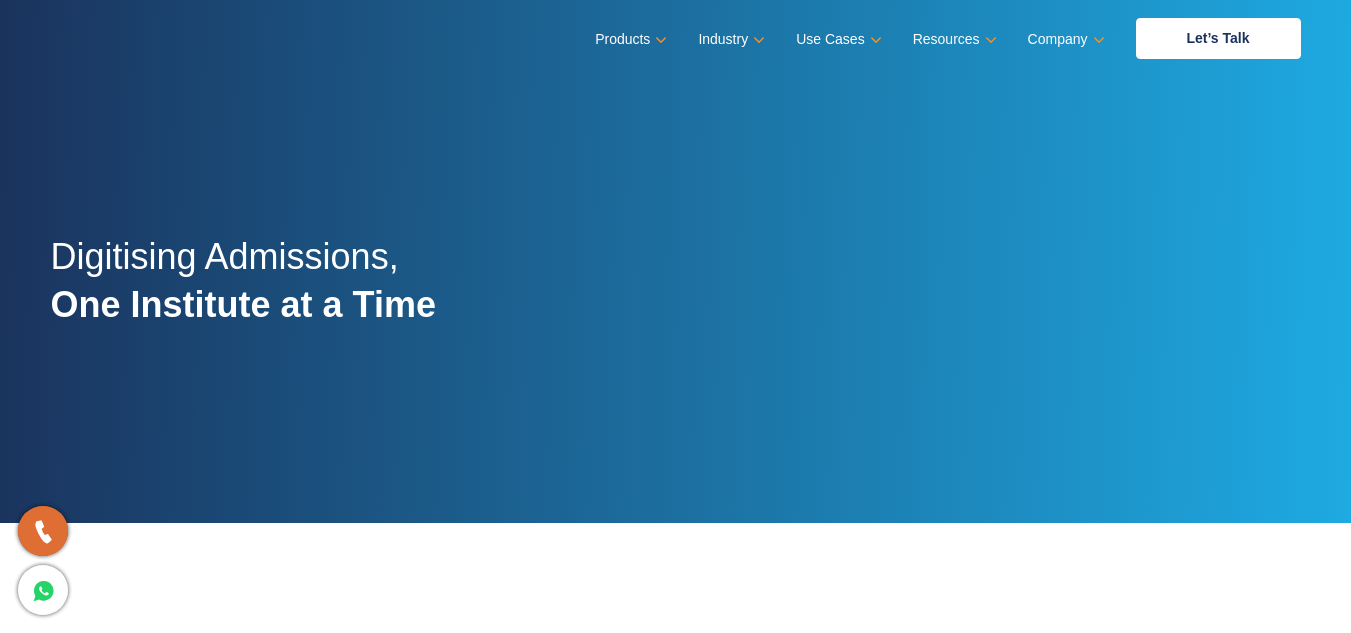 scroll, scrollTop: 0, scrollLeft: 0, axis: both 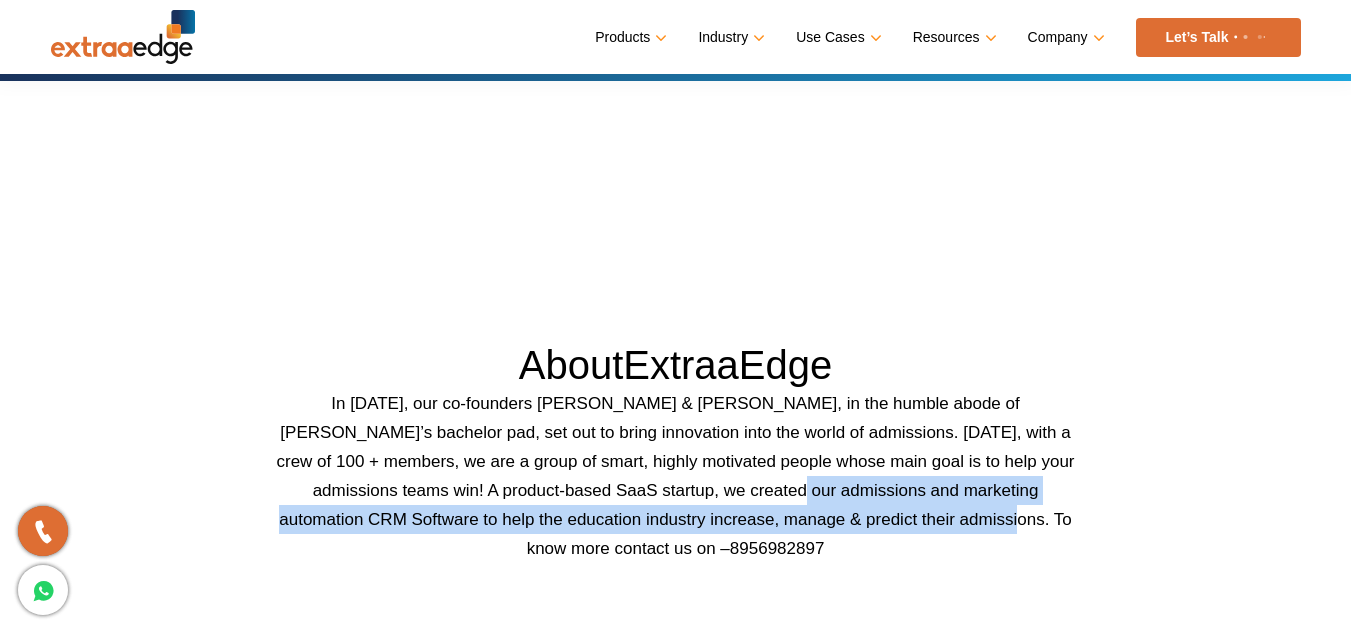 drag, startPoint x: 726, startPoint y: 492, endPoint x: 938, endPoint y: 521, distance: 213.9743 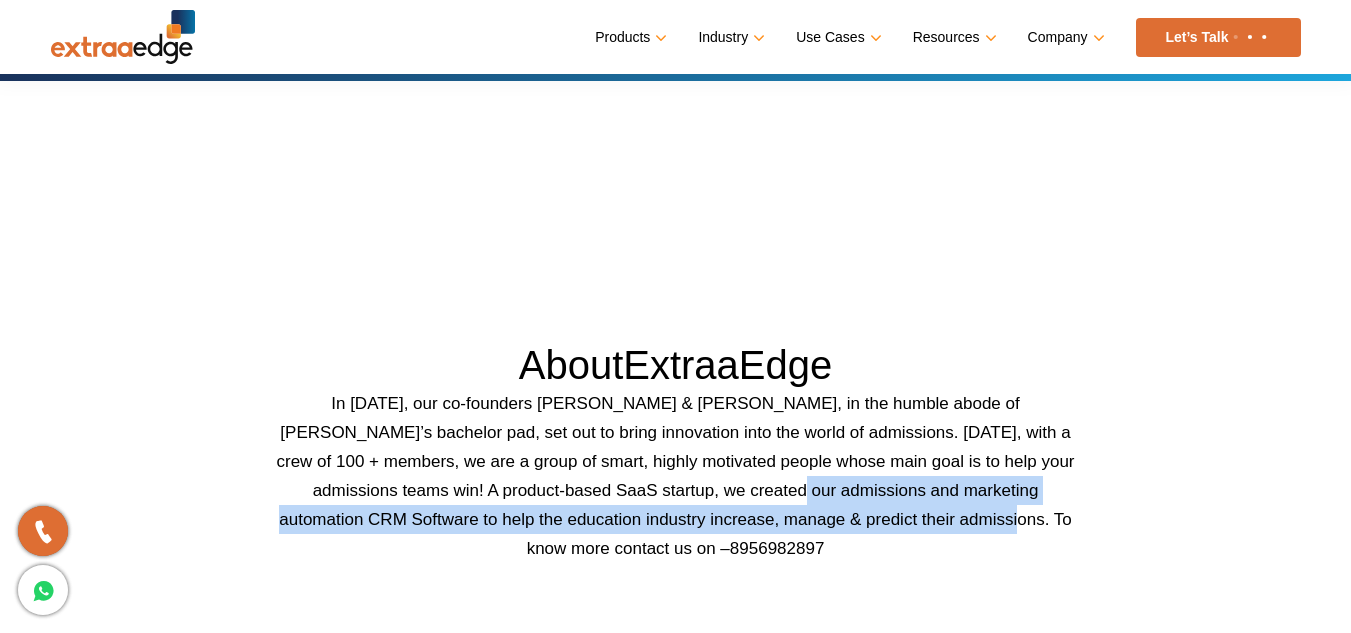 click on "In [DATE], our co-founders [PERSON_NAME] & [PERSON_NAME], in the humble abode of [PERSON_NAME]’s bachelor pad, set out to bring innovation into the world of admissions. [DATE], with a crew of 100 + members, we are a group of smart, highly motivated people whose main goal is to help your admissions teams win! A product-based SaaS startup, we created our admissions and marketing automation CRM Software to help the education industry increase, manage & predict their admissions. To know more contact us on –  [PHONE_NUMBER]" at bounding box center [676, 476] 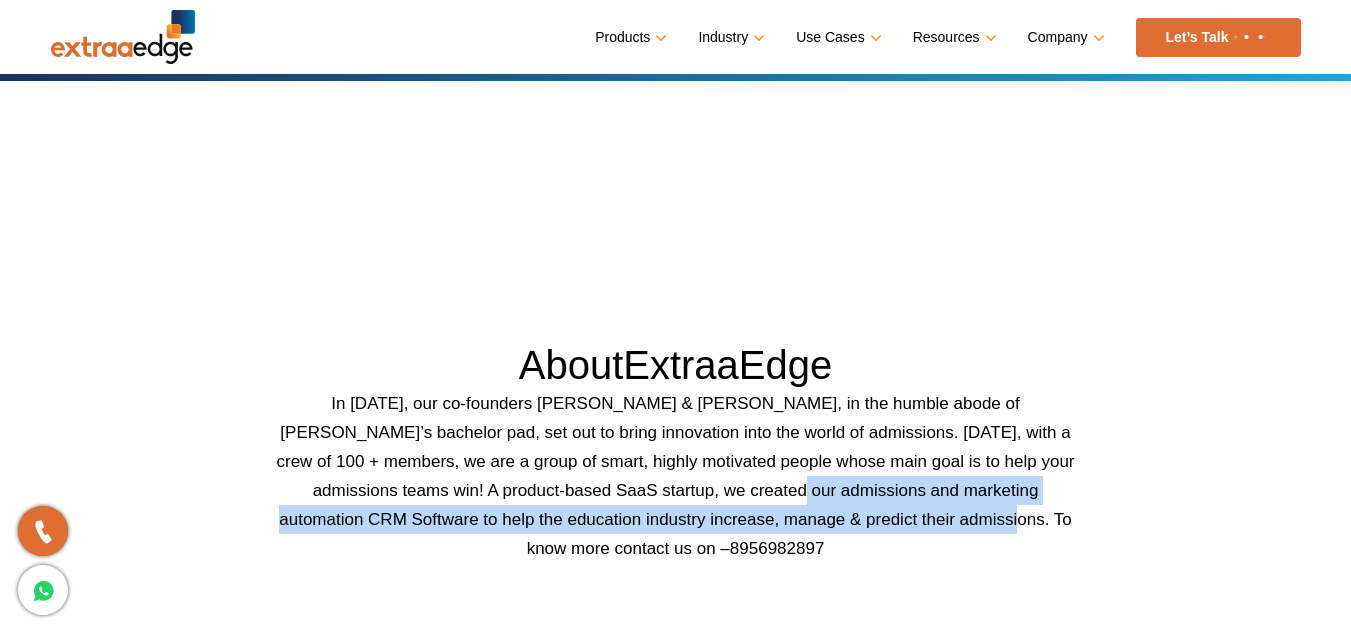 copy on "admissions and marketing automation CRM Software to help the education industry increase, manage & predict their admissions." 